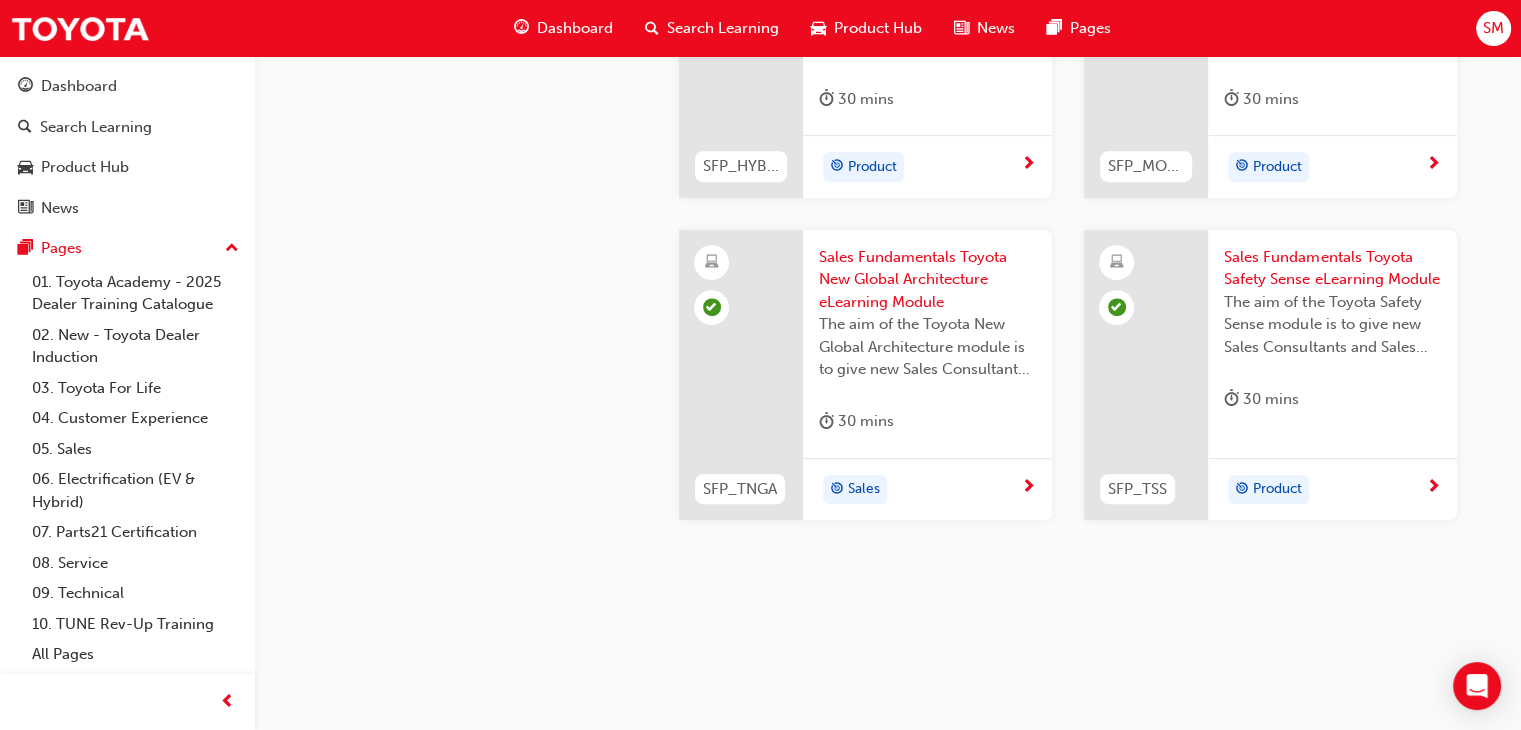 scroll, scrollTop: 1028, scrollLeft: 0, axis: vertical 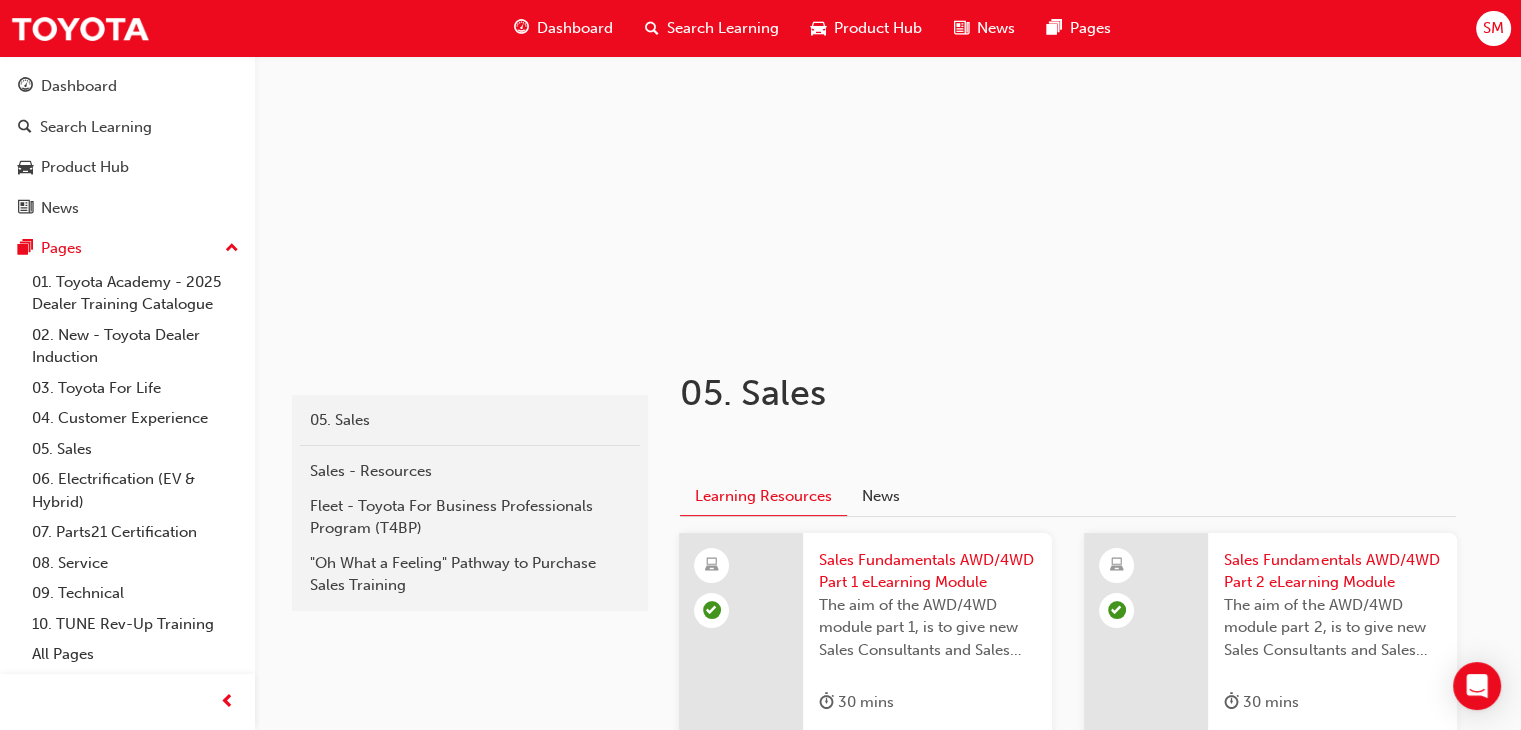 click on "Search Learning" at bounding box center [723, 28] 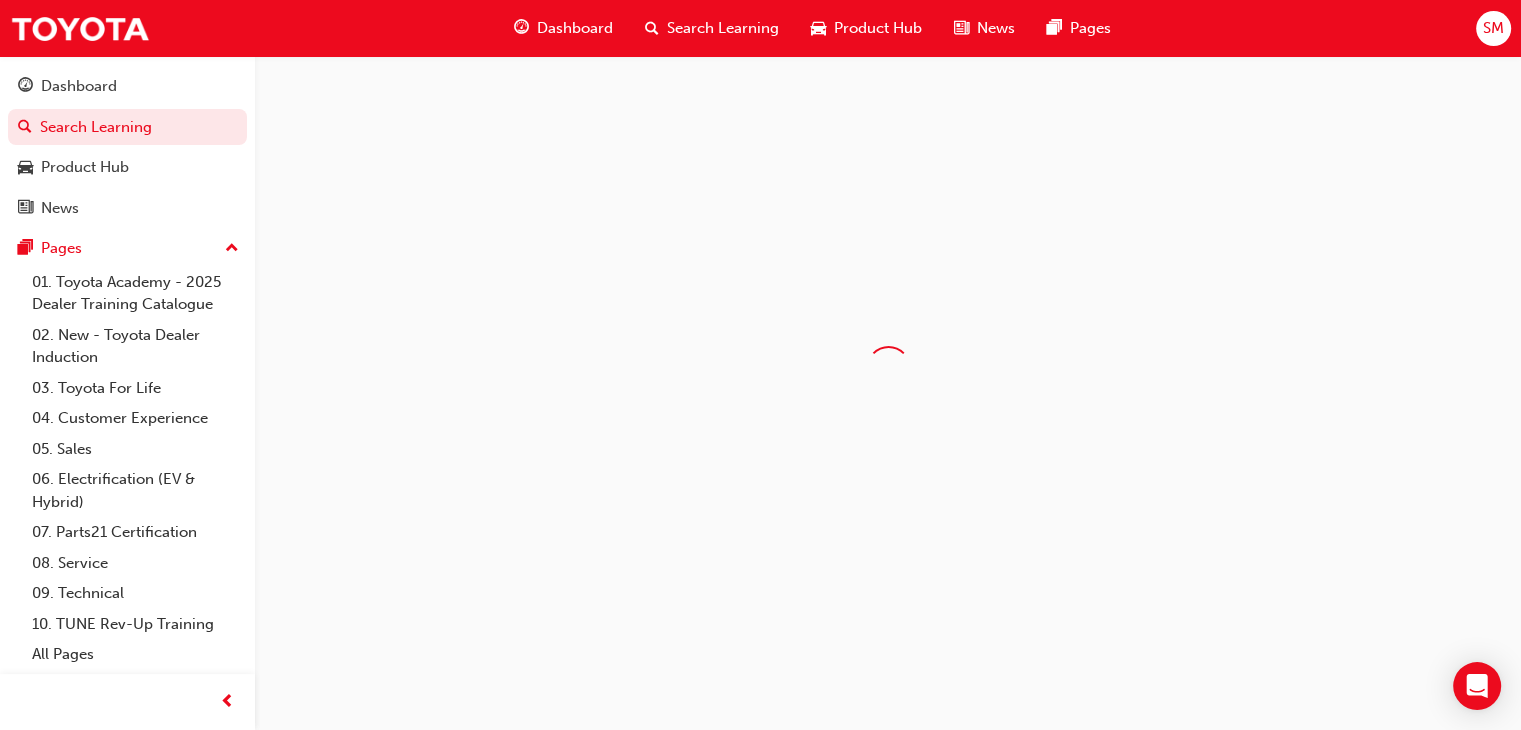scroll, scrollTop: 0, scrollLeft: 0, axis: both 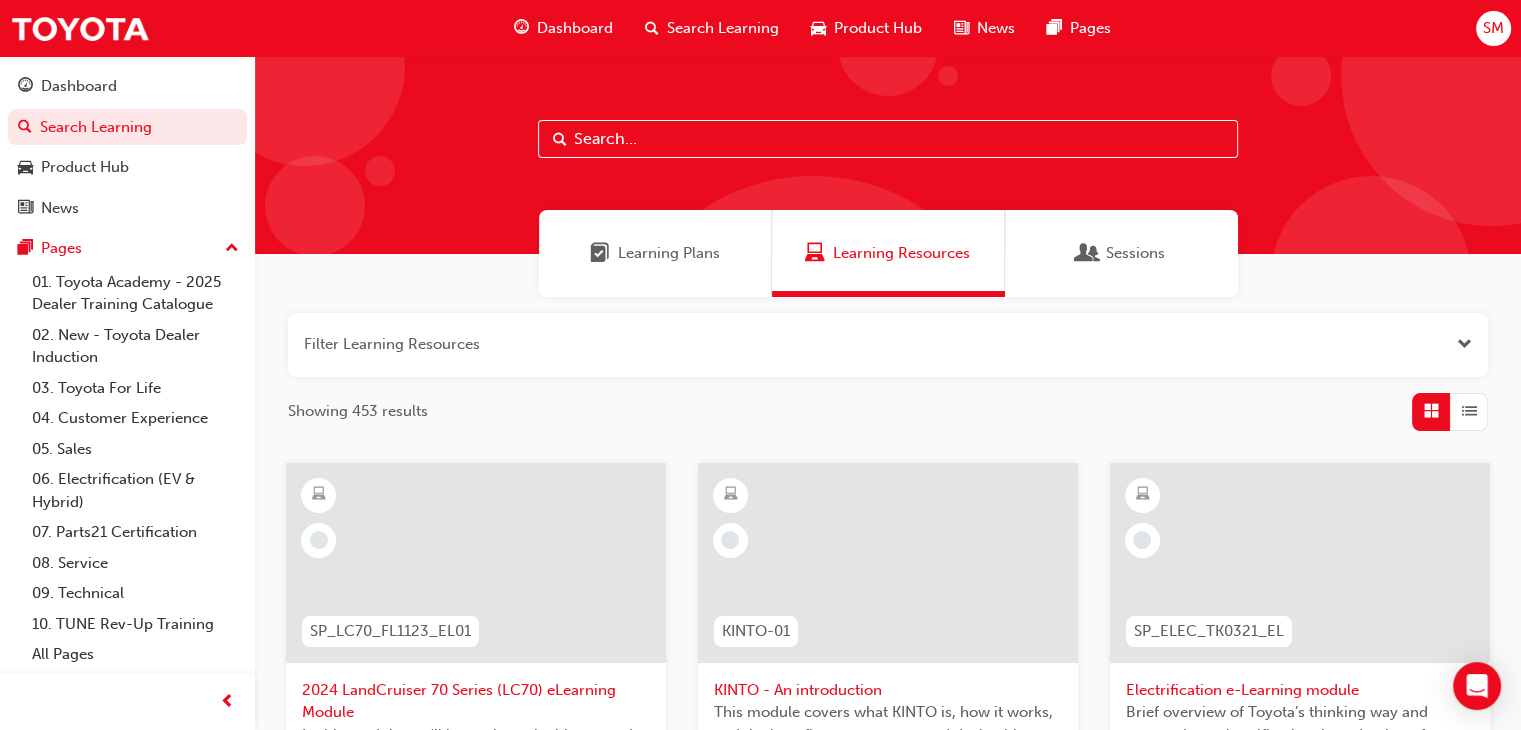 click at bounding box center (888, 155) 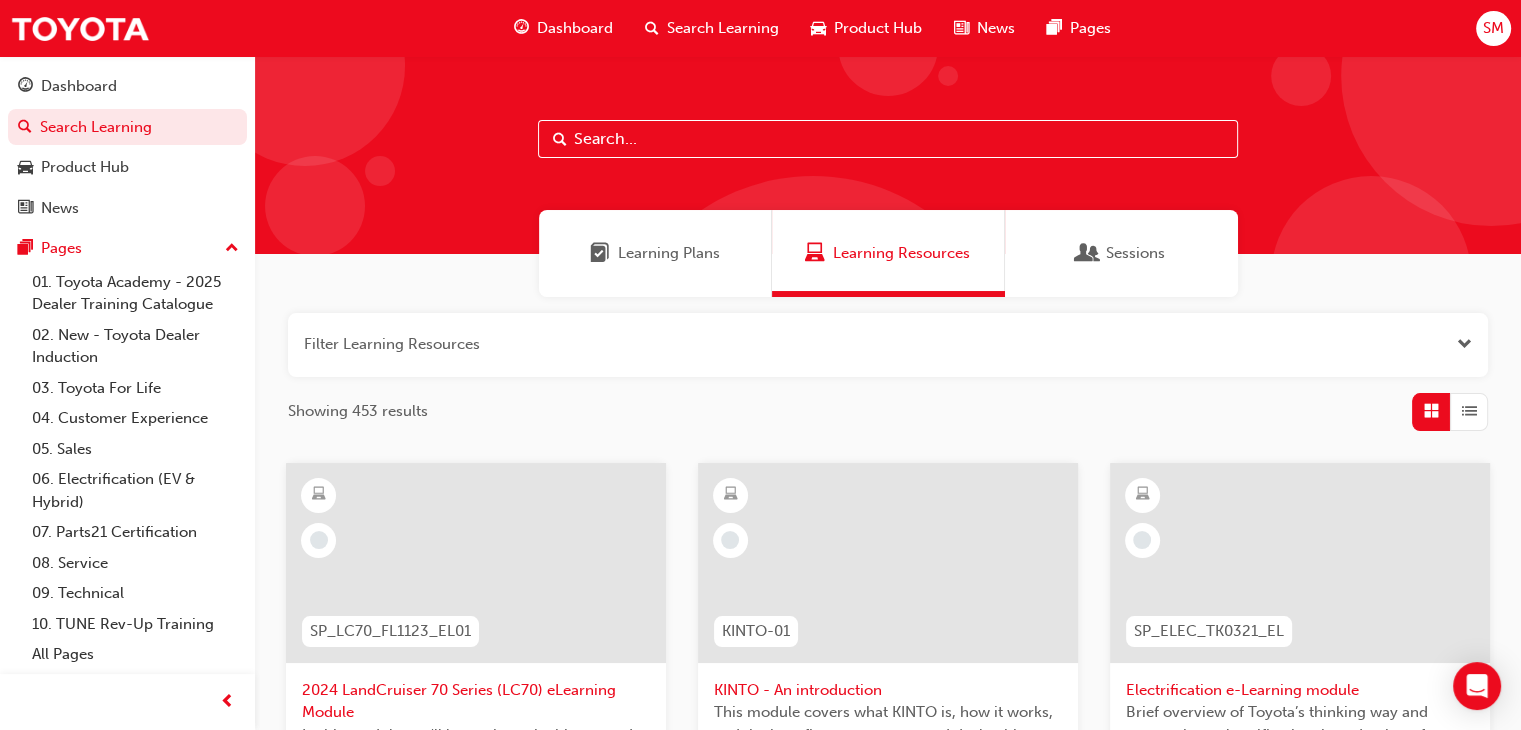 click at bounding box center [888, 139] 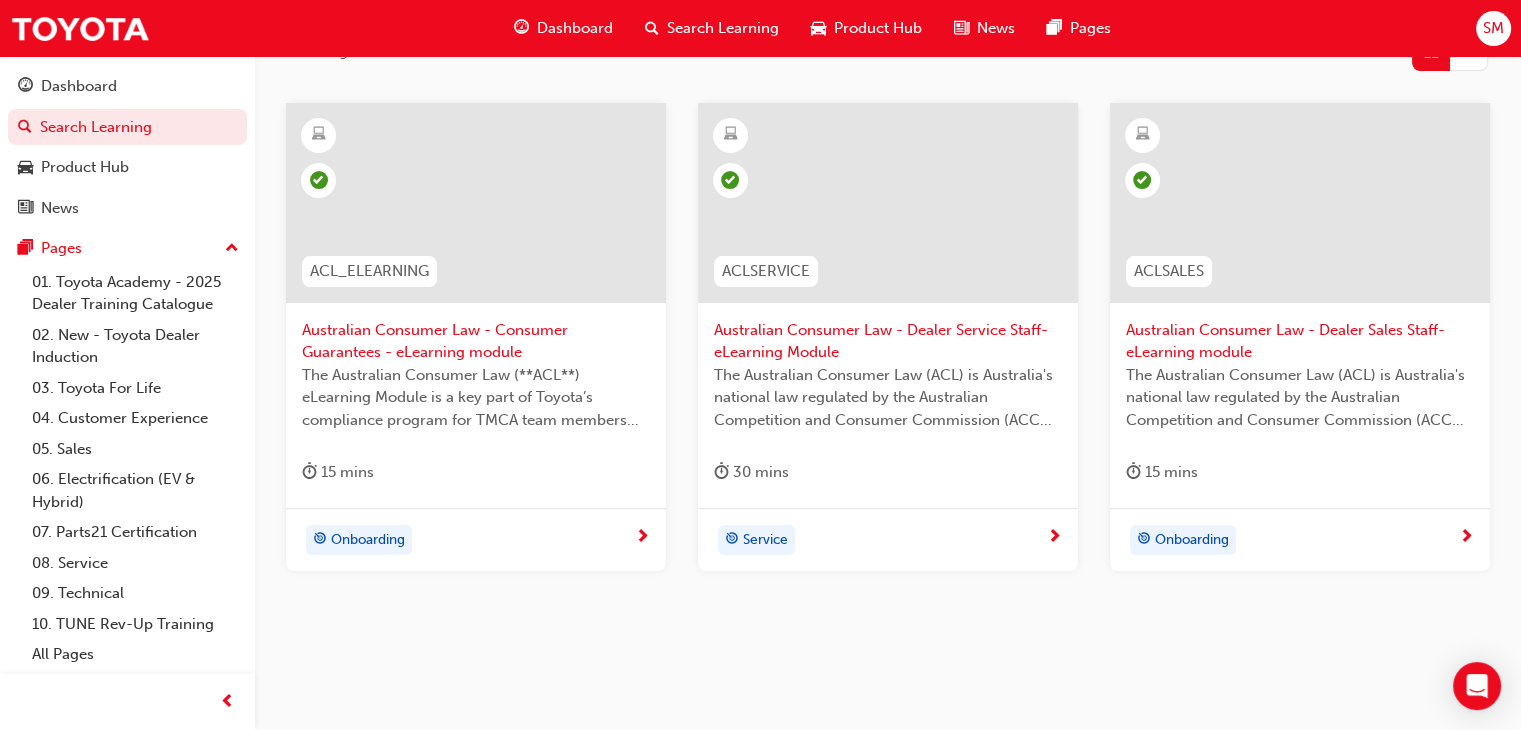 scroll, scrollTop: 386, scrollLeft: 0, axis: vertical 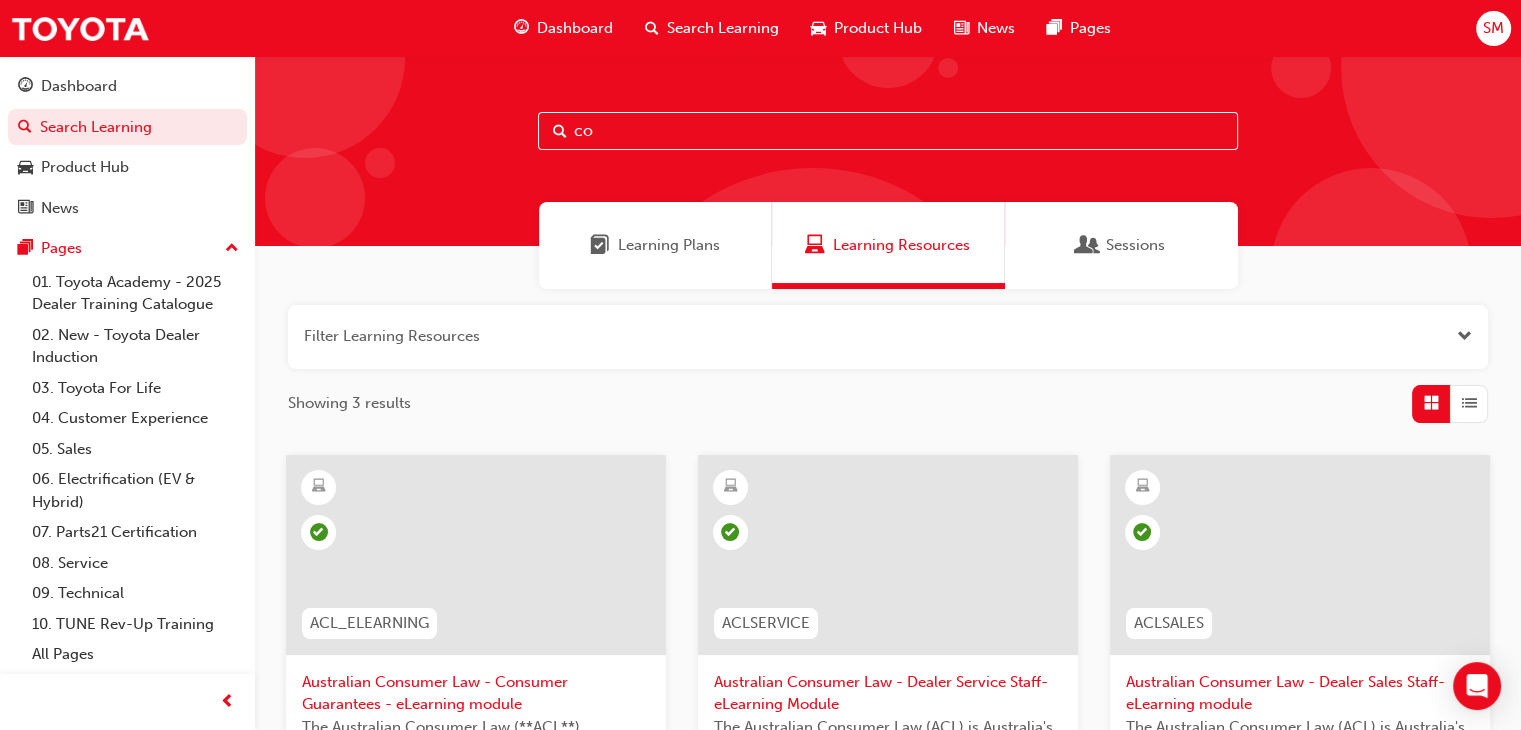 type on "c" 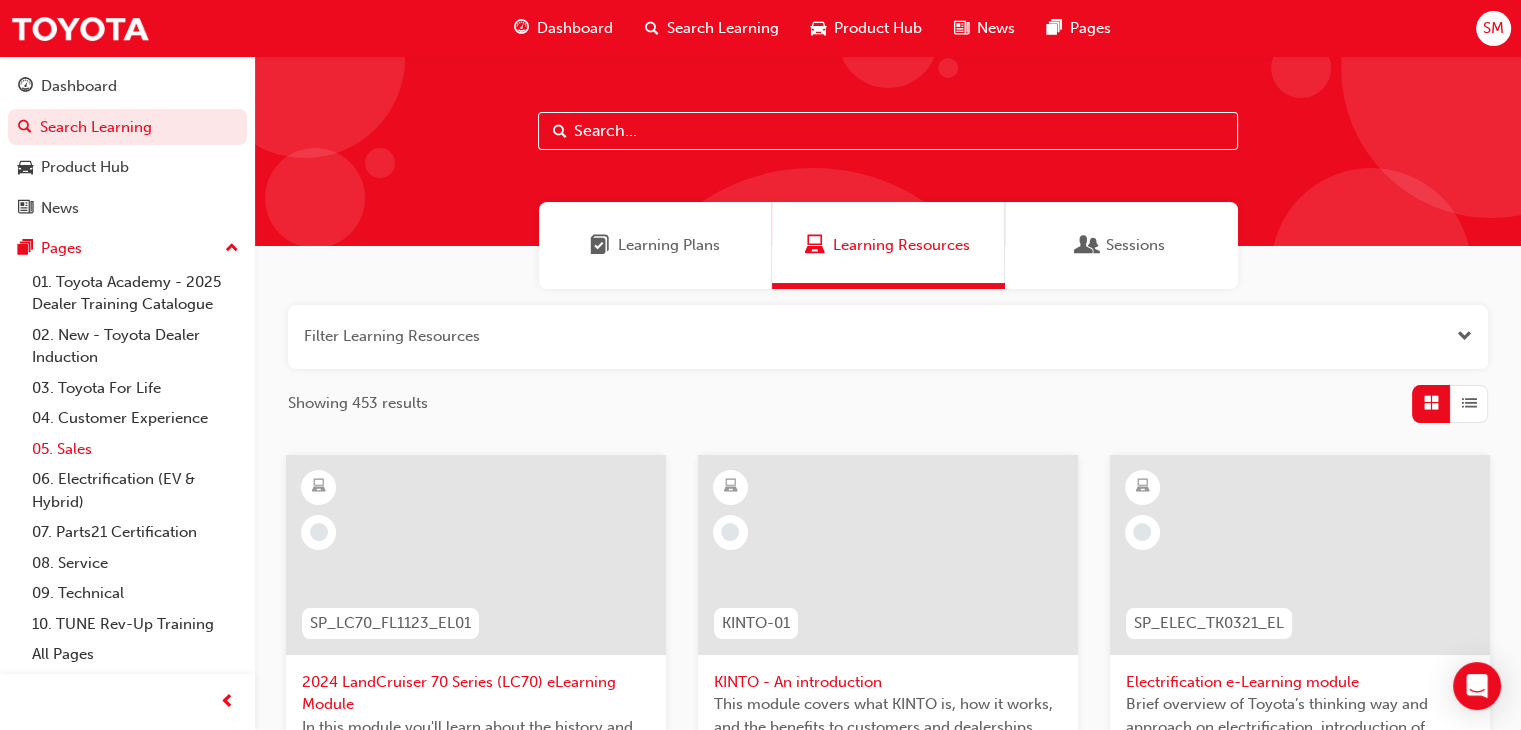 type 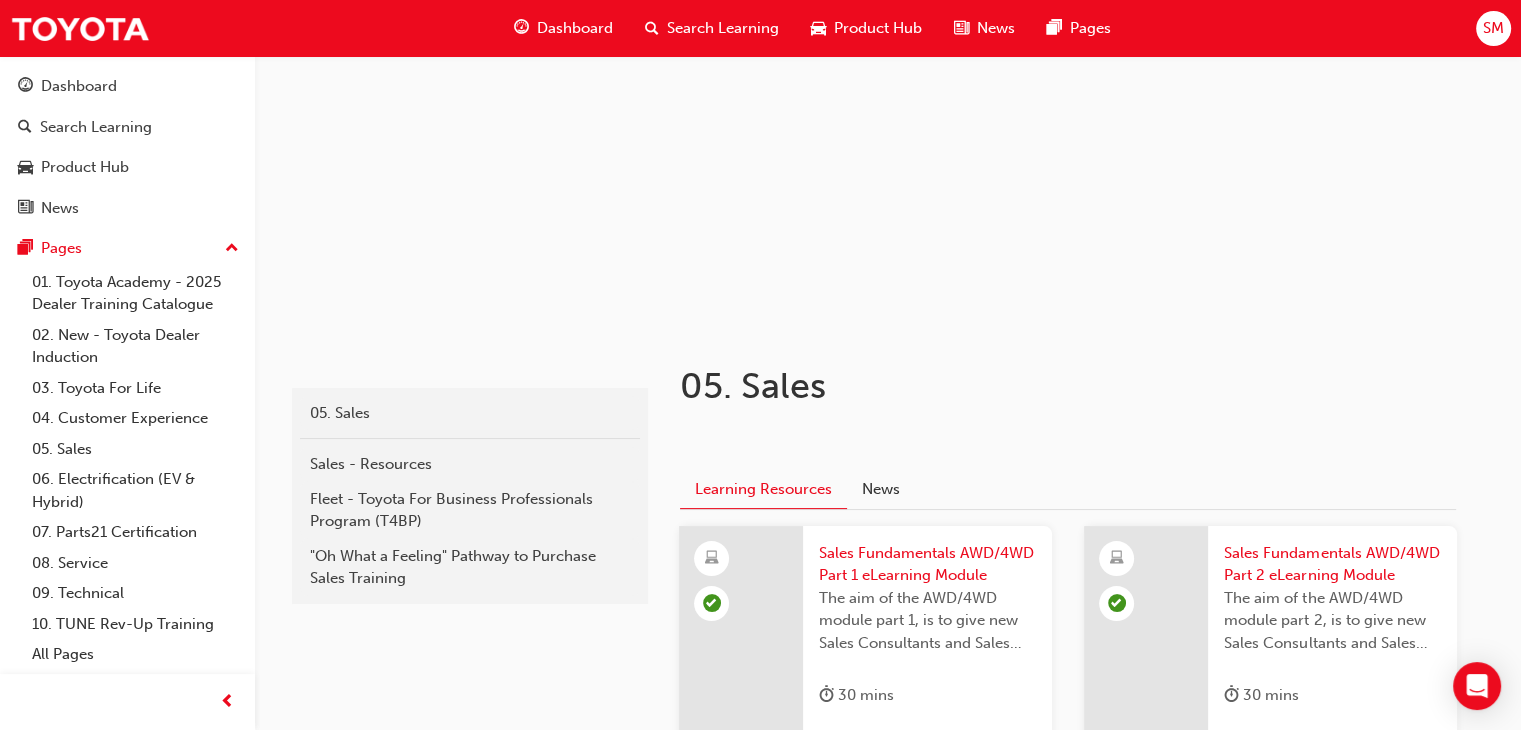scroll, scrollTop: 116, scrollLeft: 0, axis: vertical 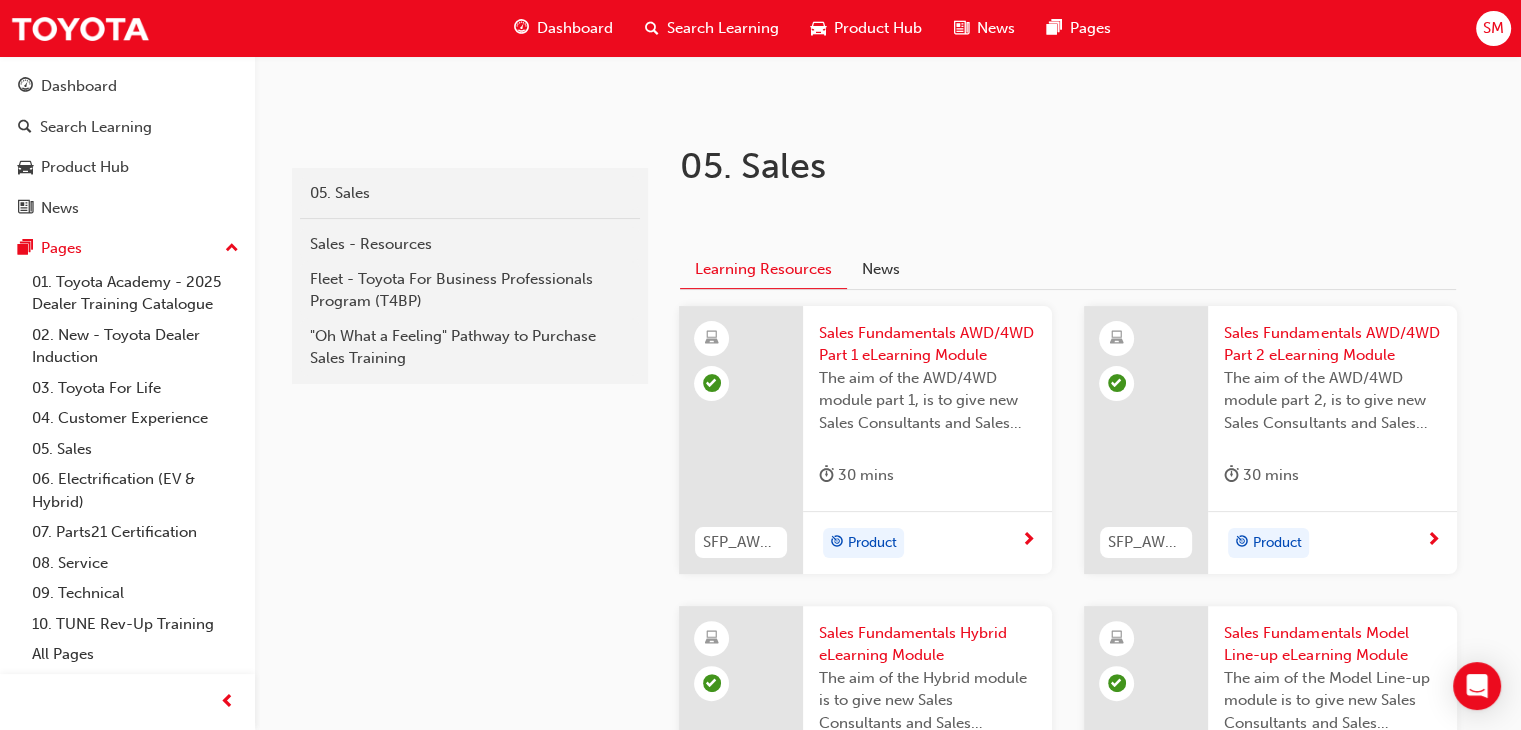 click on "sales 05. Sales Sales - Resources Fleet - Toyota For Business Professionals Program (T4BP) "Oh What a Feeling" Pathway to Purchase Sales Training" at bounding box center [468, 698] 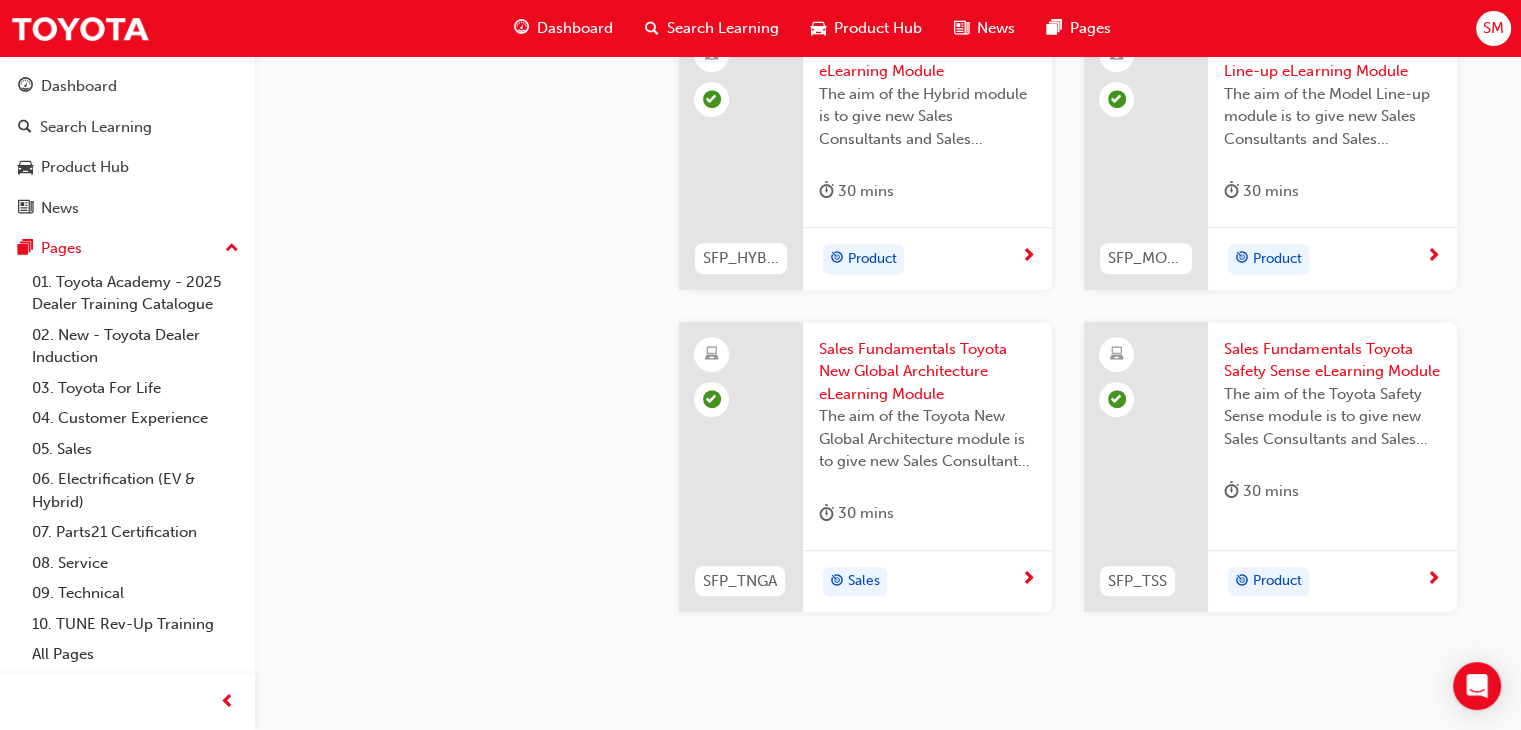 scroll, scrollTop: 1029, scrollLeft: 0, axis: vertical 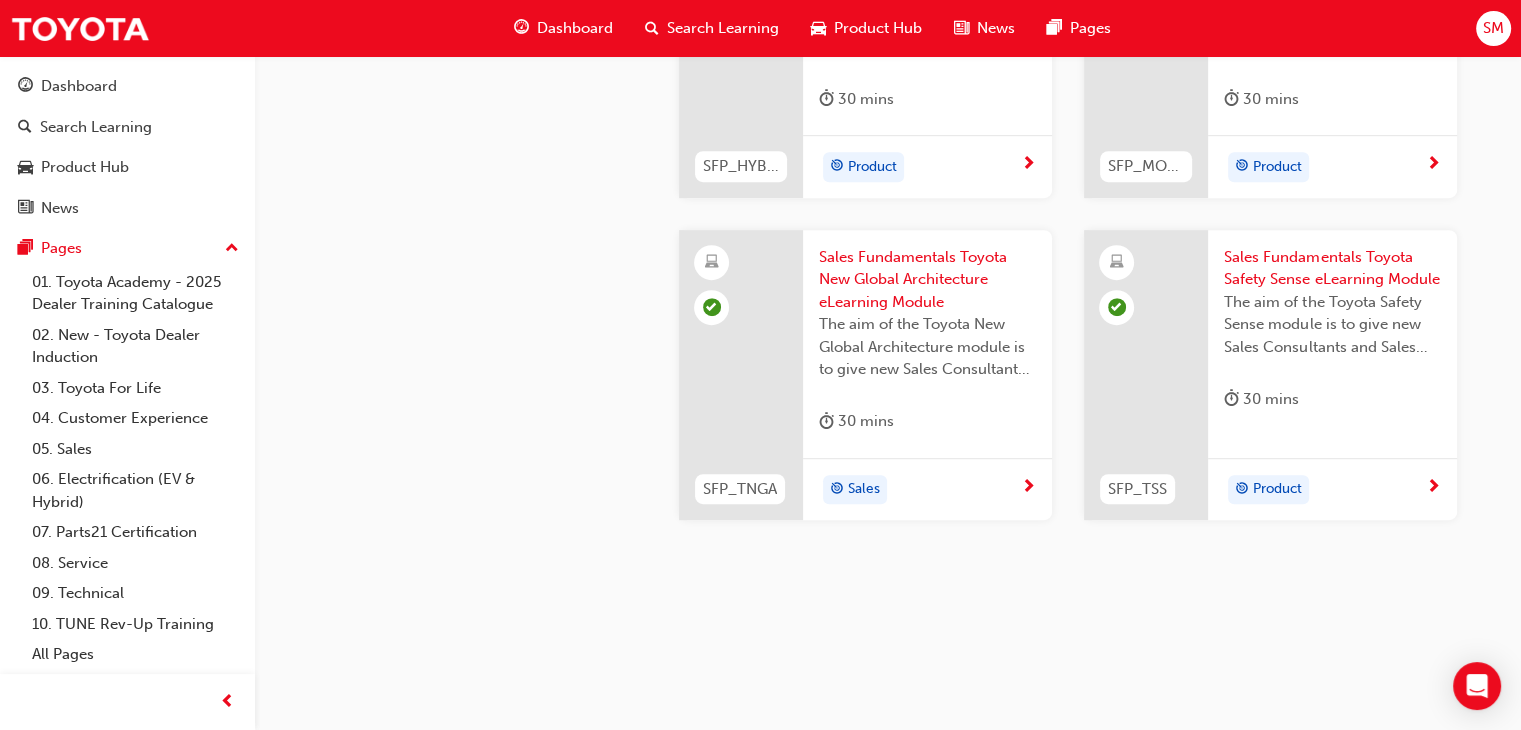 click on "Product" at bounding box center (1325, 490) 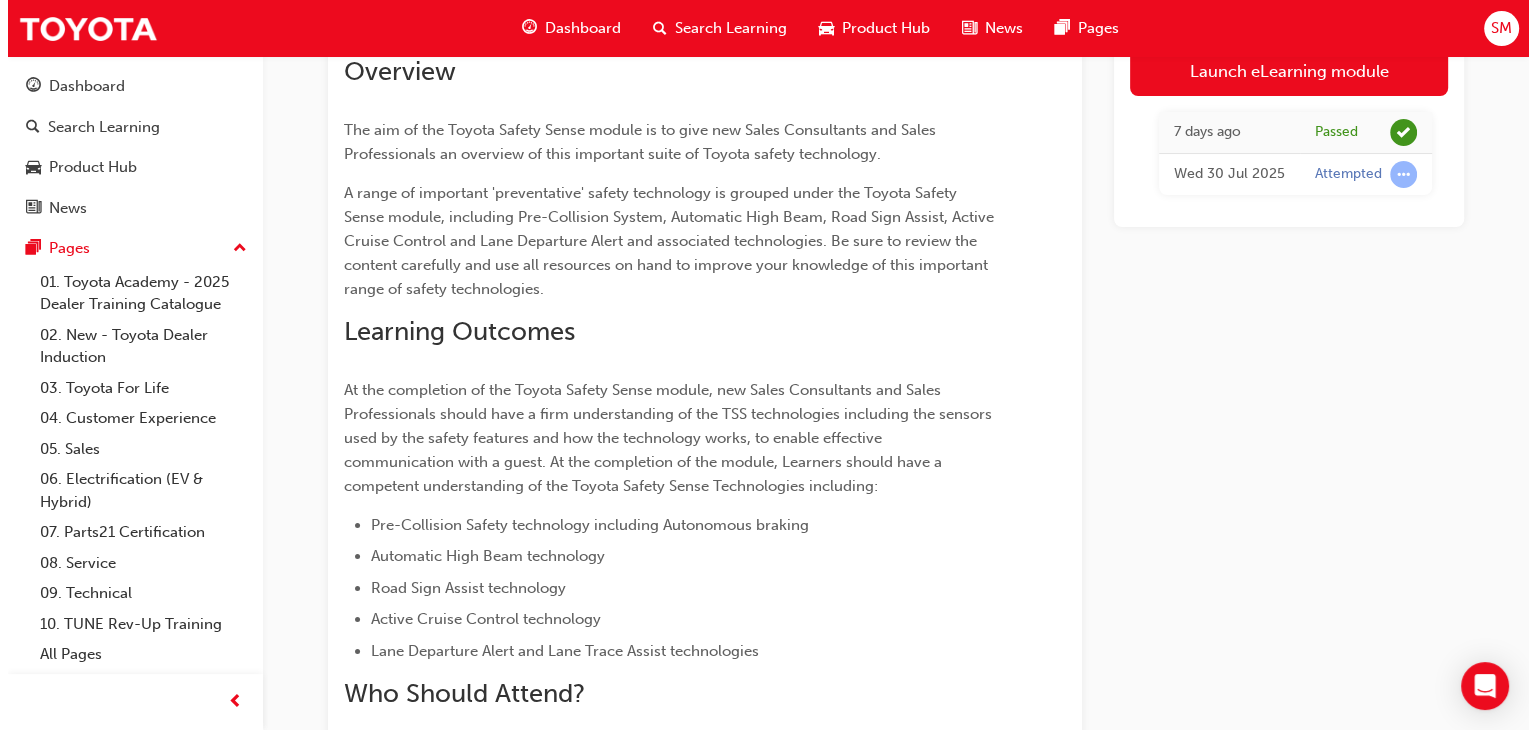 scroll, scrollTop: 0, scrollLeft: 0, axis: both 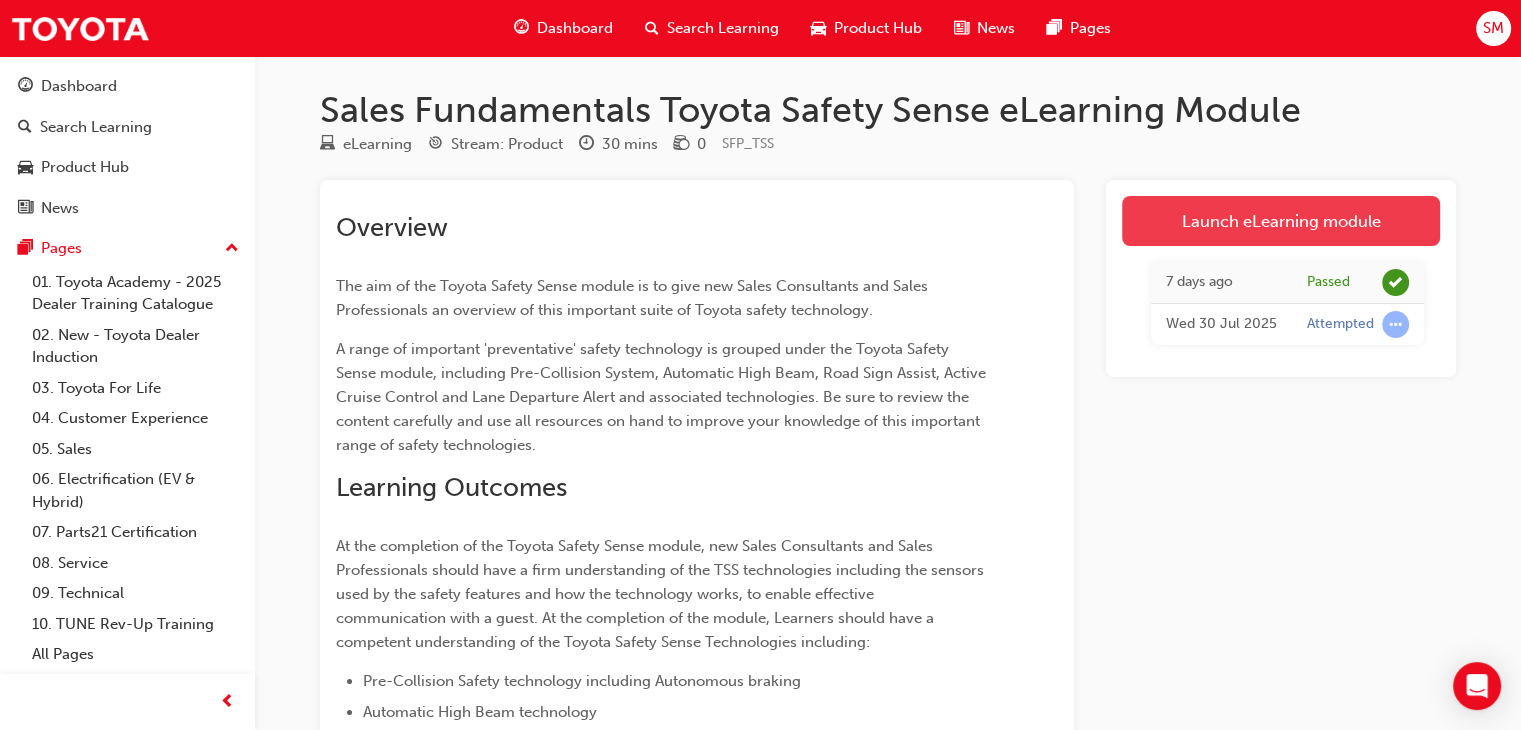 click on "Launch eLearning module" at bounding box center (1281, 221) 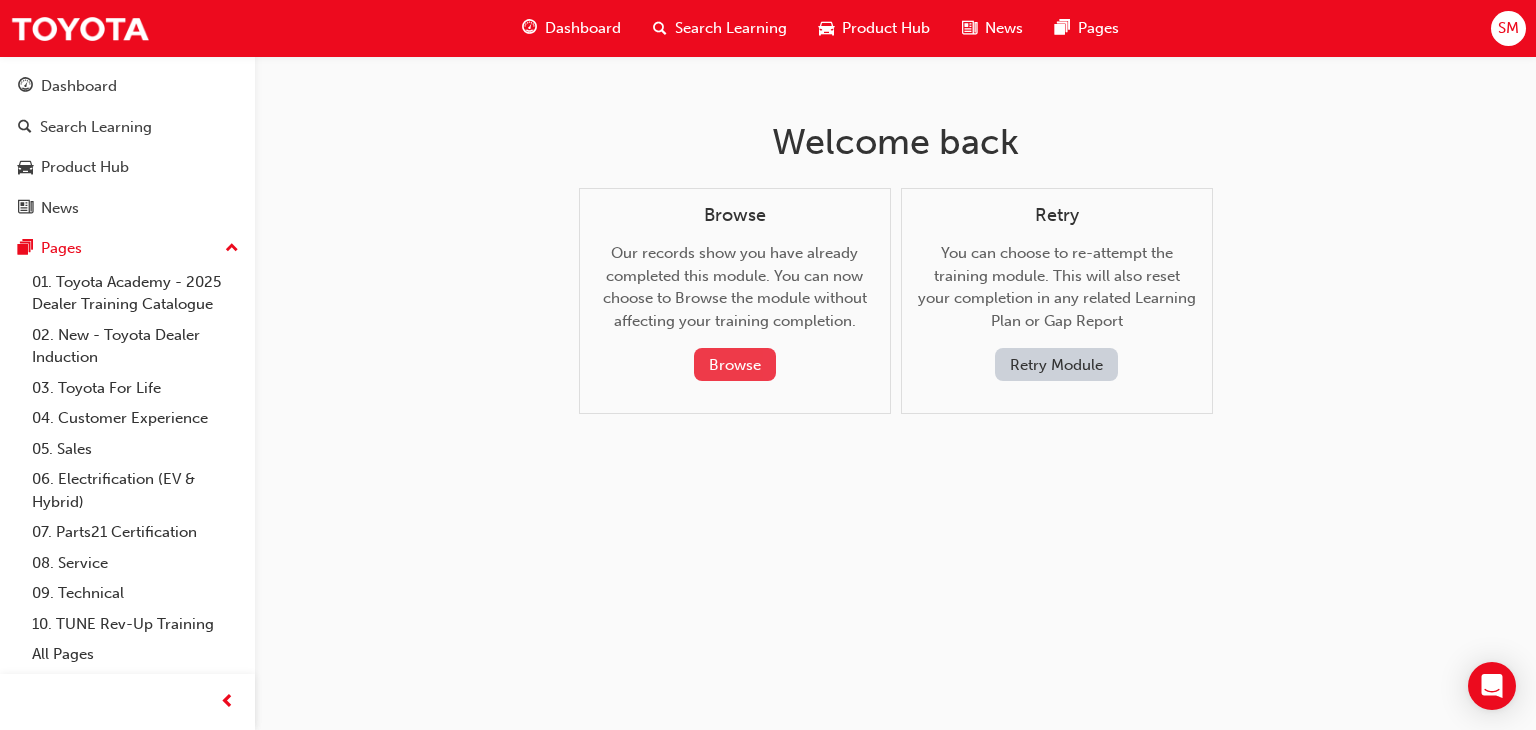 click on "Browse" at bounding box center (735, 364) 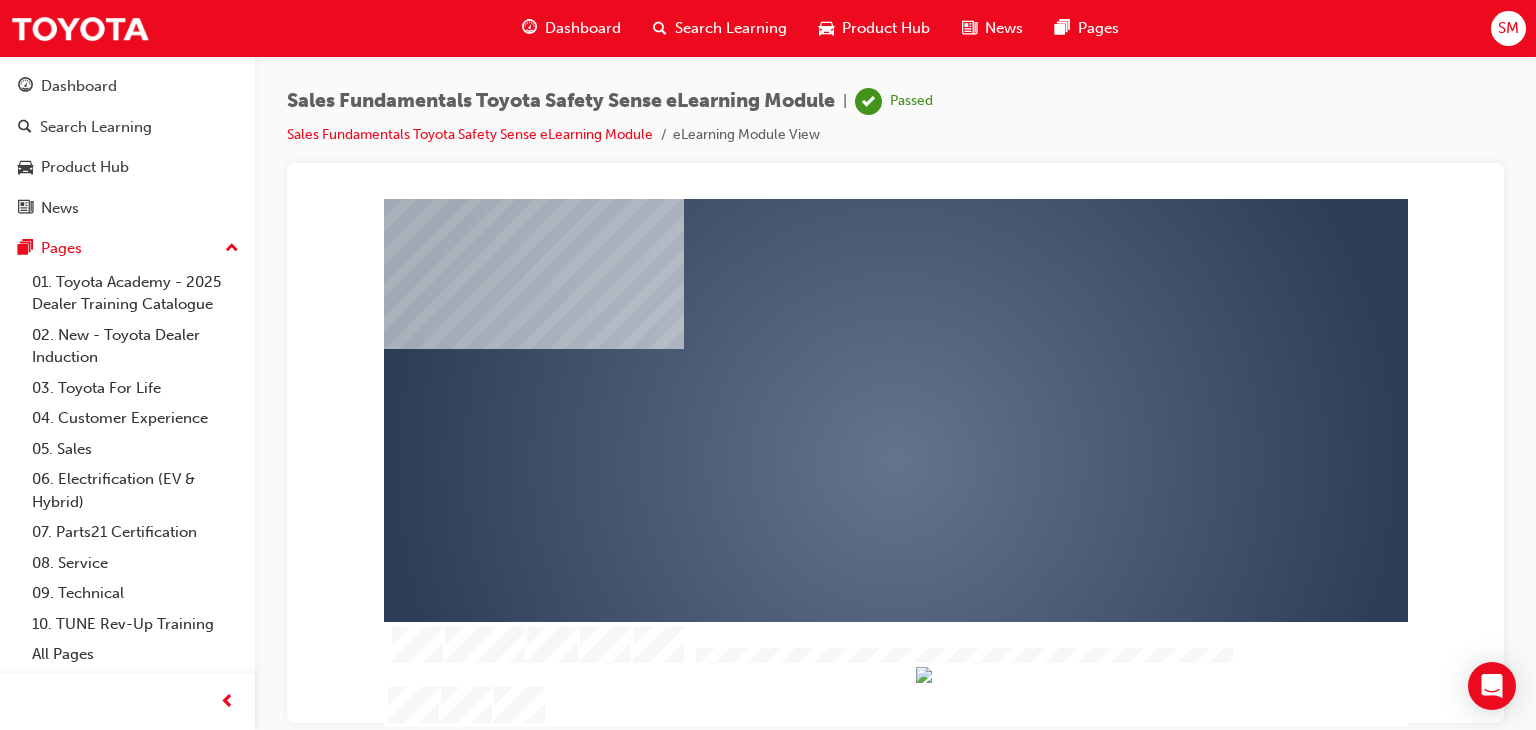 scroll, scrollTop: 0, scrollLeft: 0, axis: both 